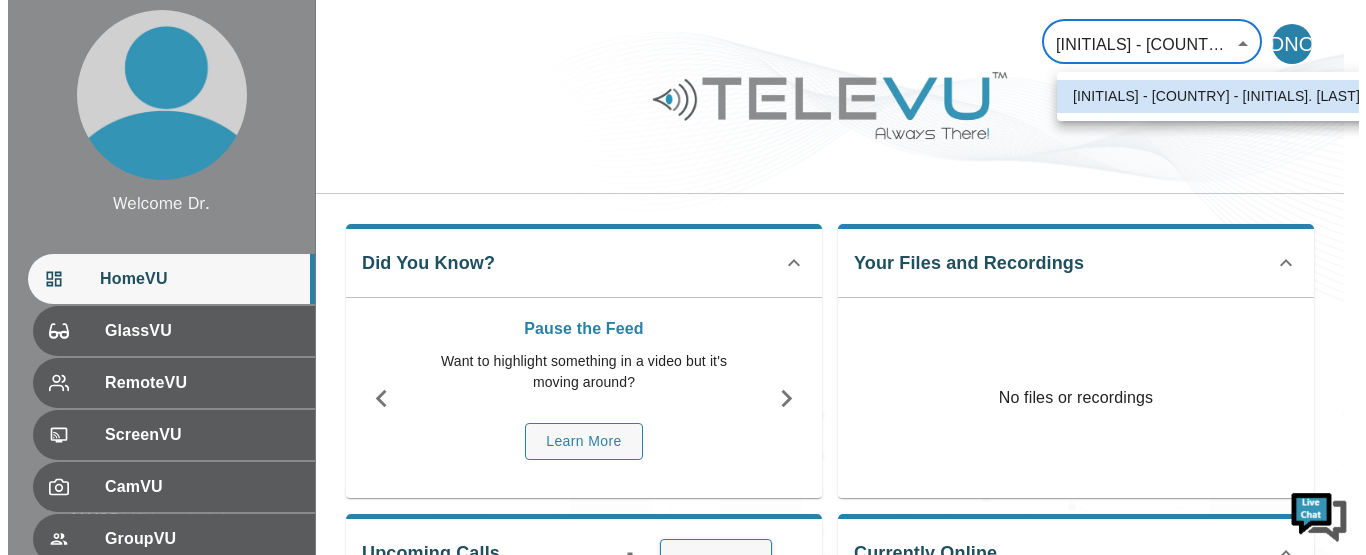 scroll, scrollTop: 0, scrollLeft: 0, axis: both 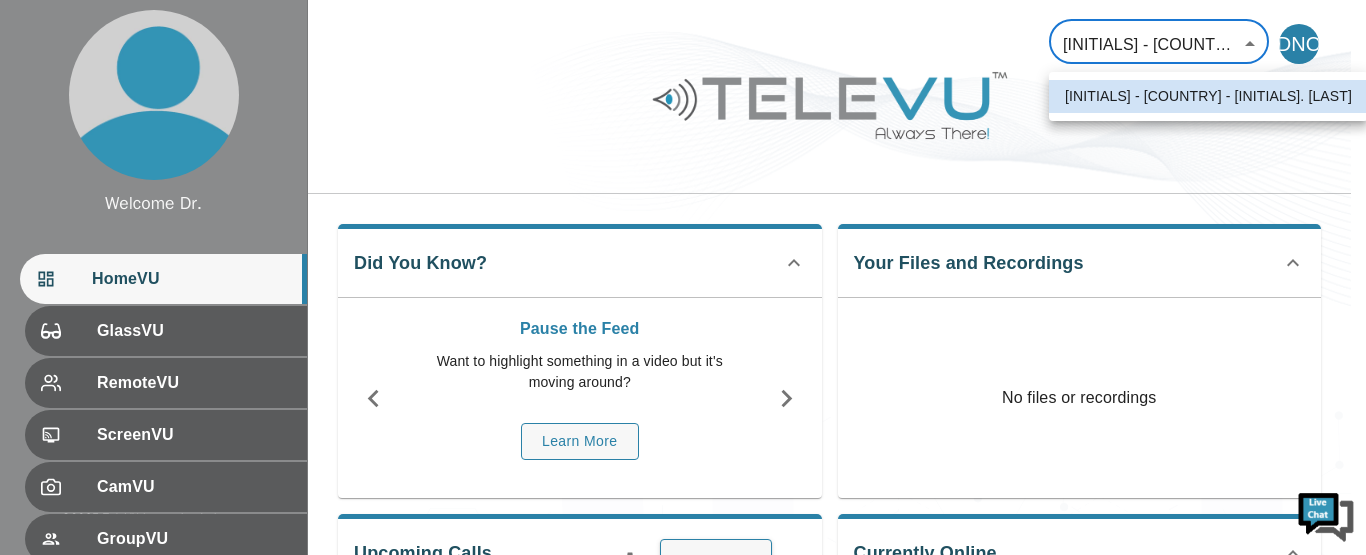 click at bounding box center [683, 277] 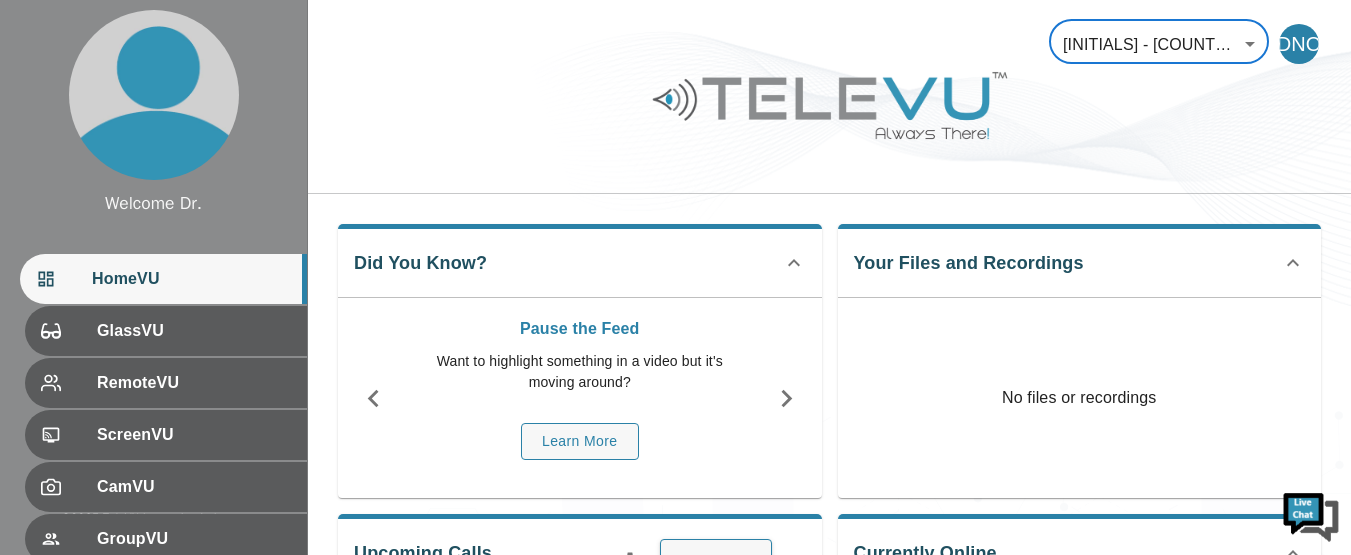 click on "DNO" at bounding box center (1299, 44) 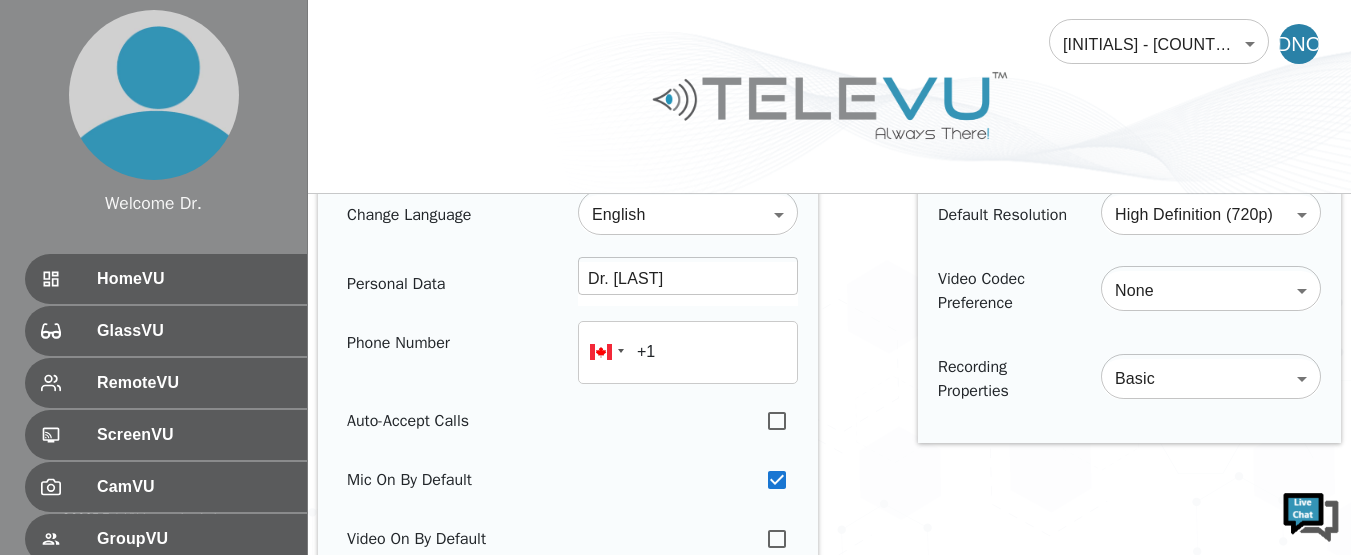 scroll, scrollTop: 0, scrollLeft: 0, axis: both 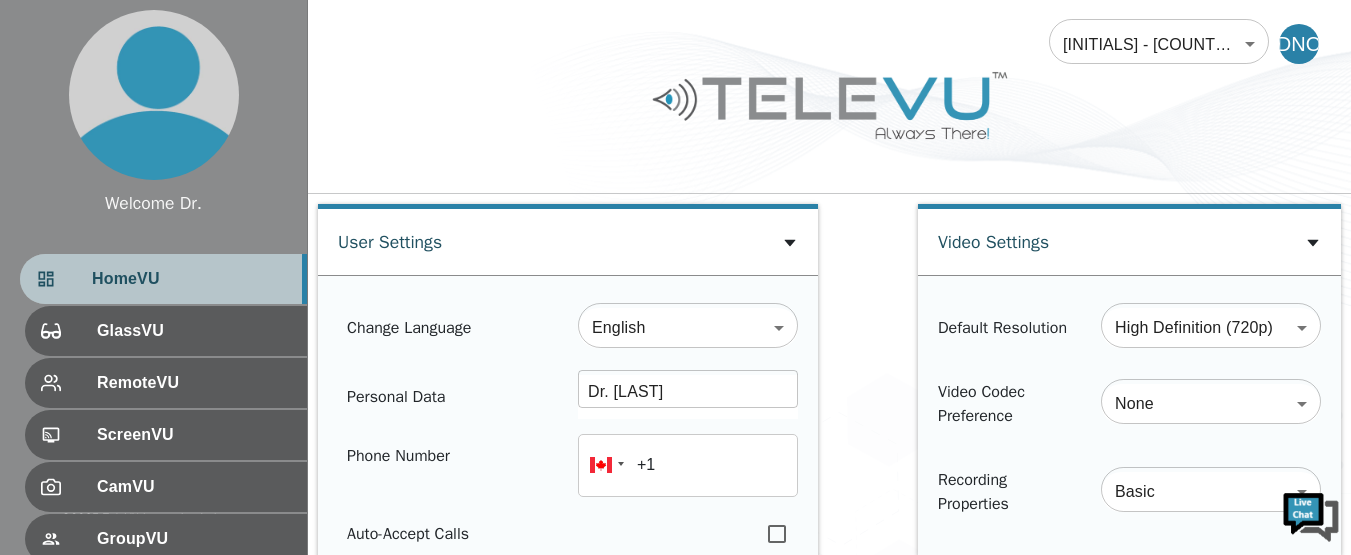 click on "HomeVU" at bounding box center [191, 279] 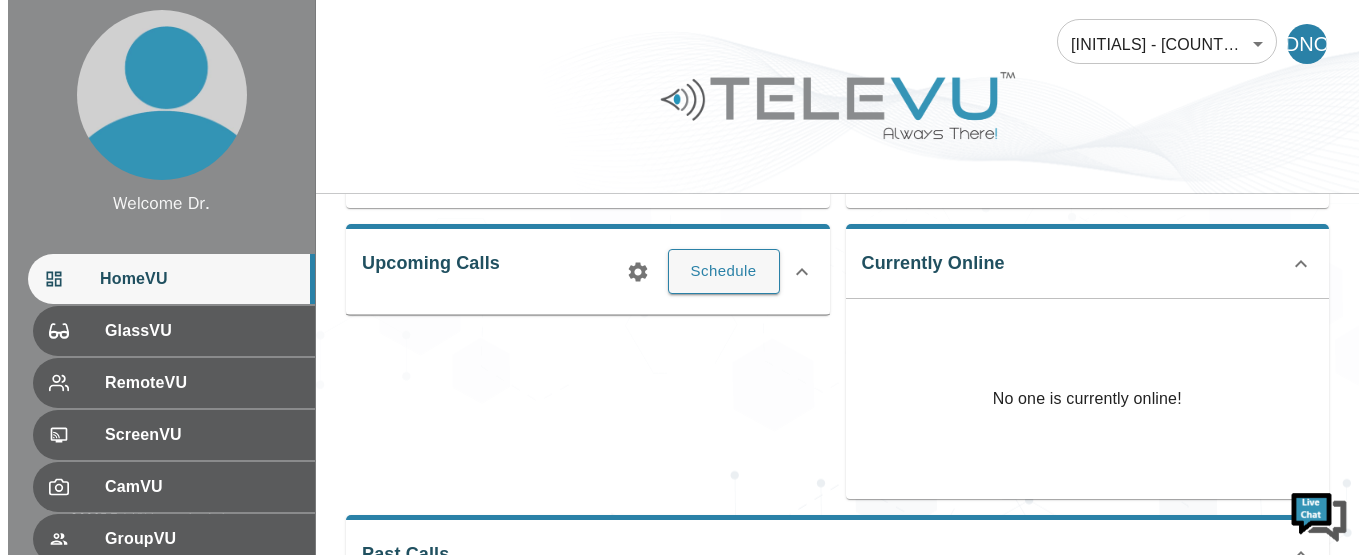 scroll, scrollTop: 288, scrollLeft: 0, axis: vertical 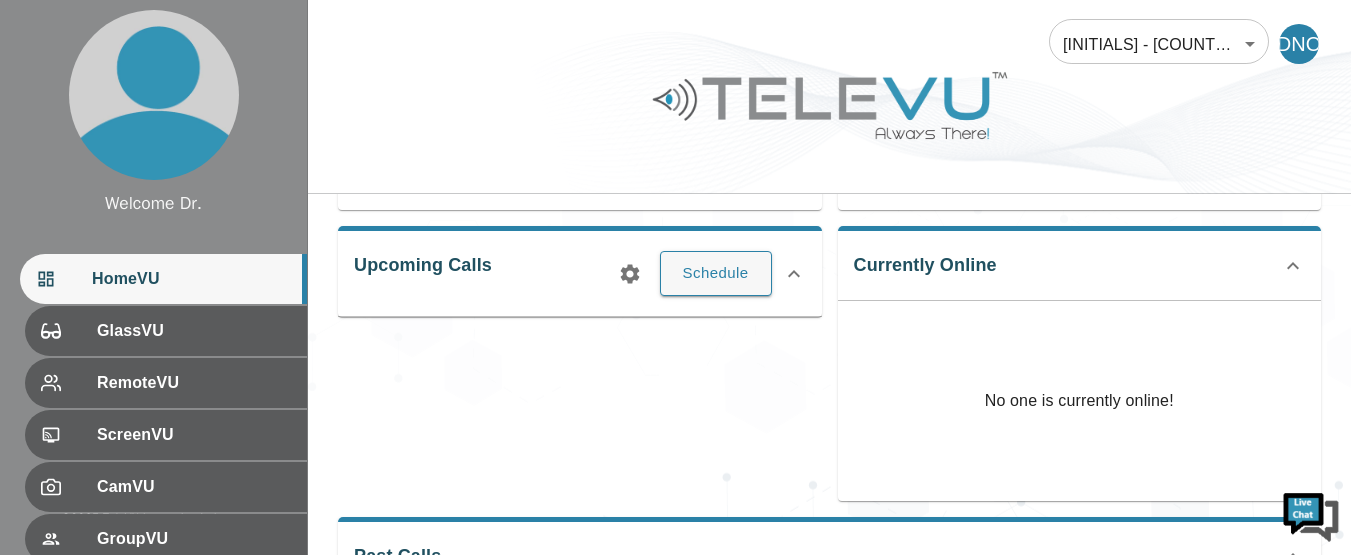click 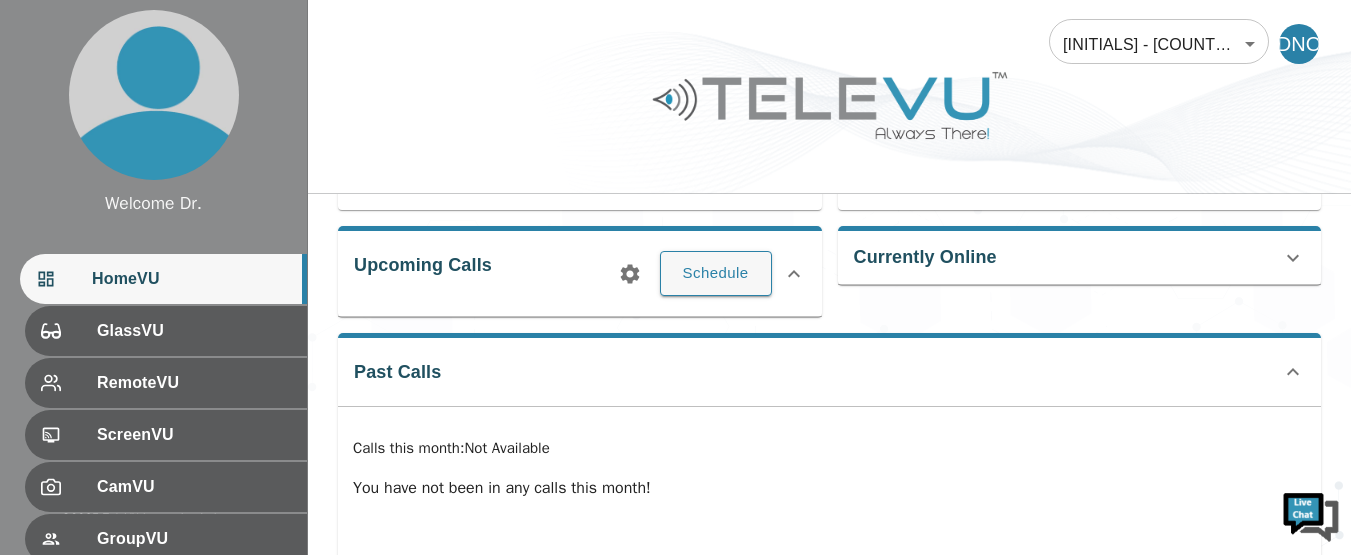 click 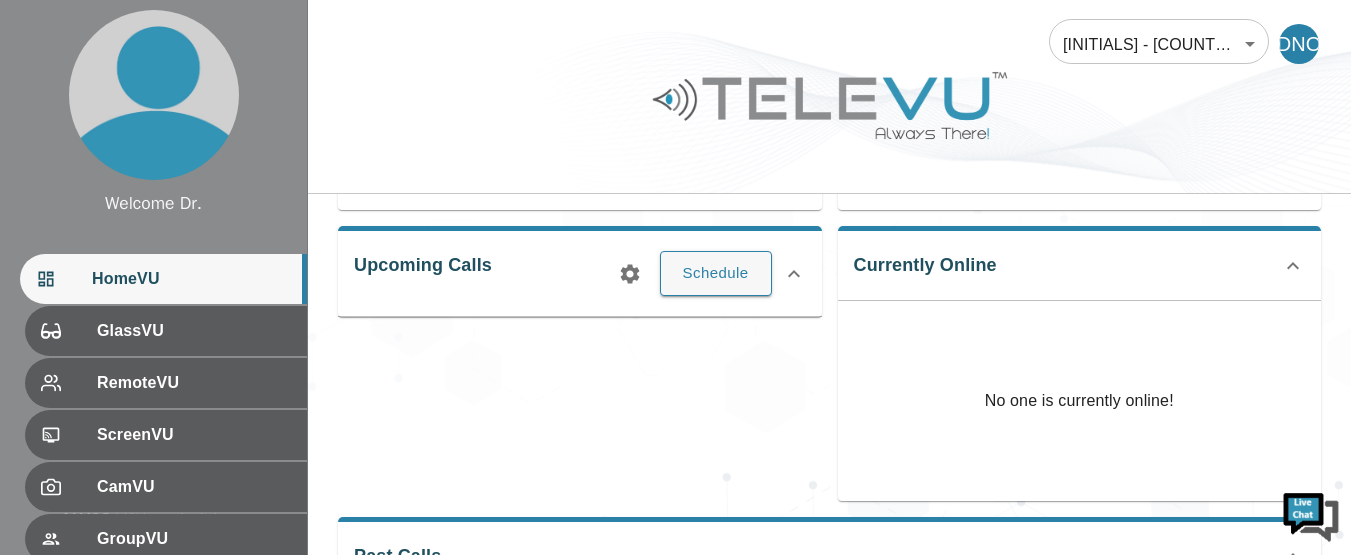 click 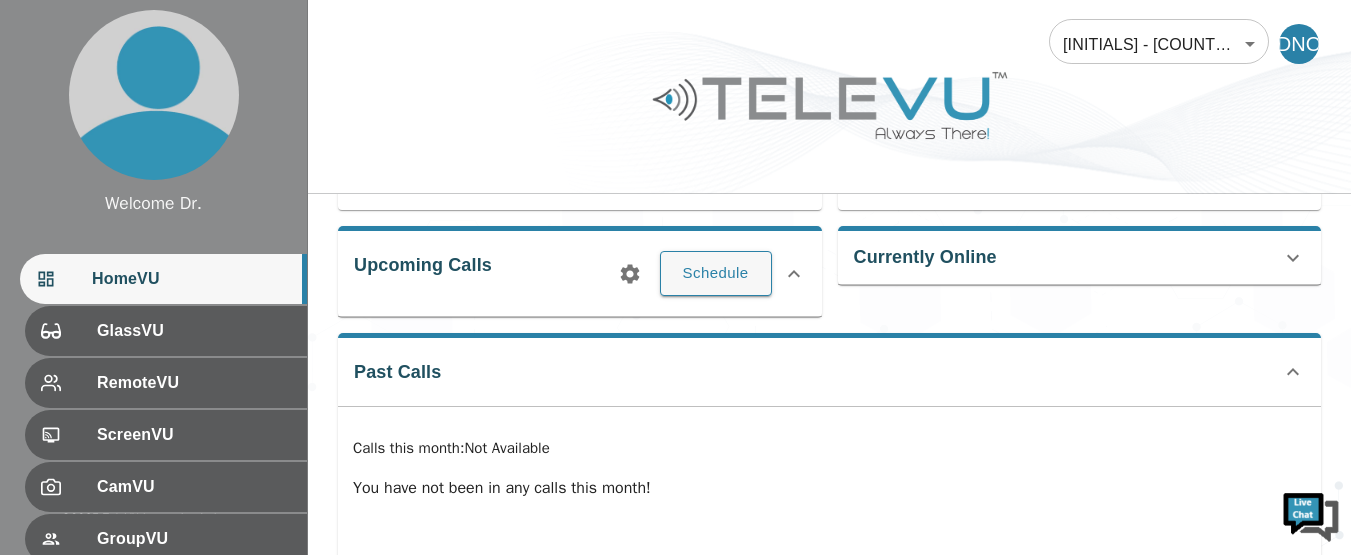 click 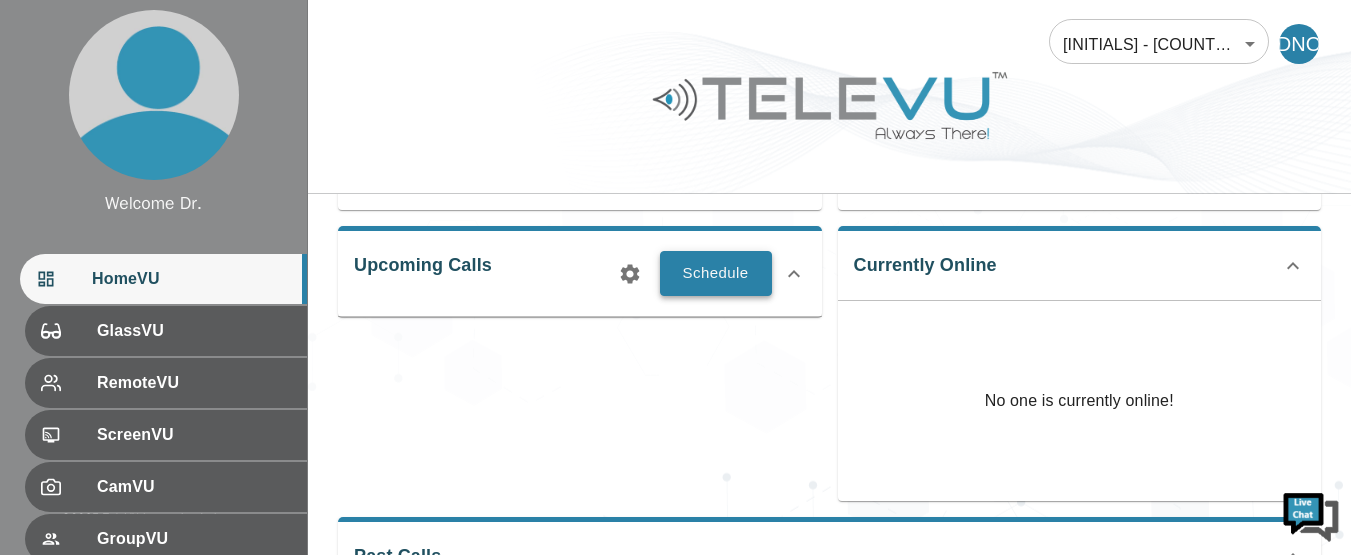 click on "Schedule" at bounding box center (716, 273) 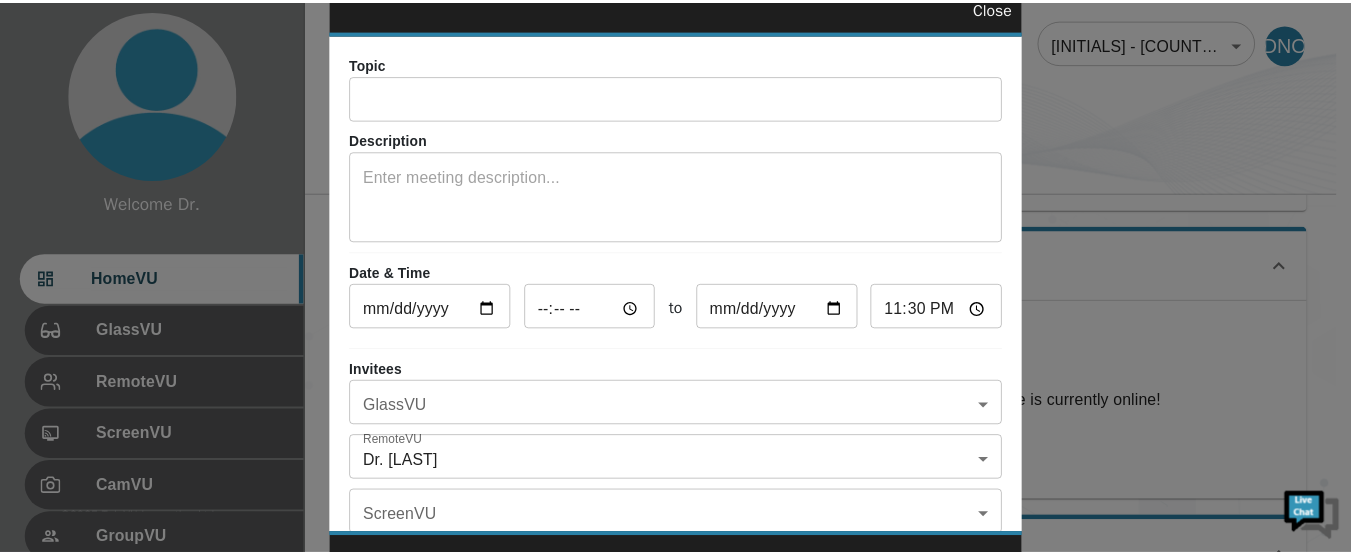 scroll, scrollTop: 117, scrollLeft: 0, axis: vertical 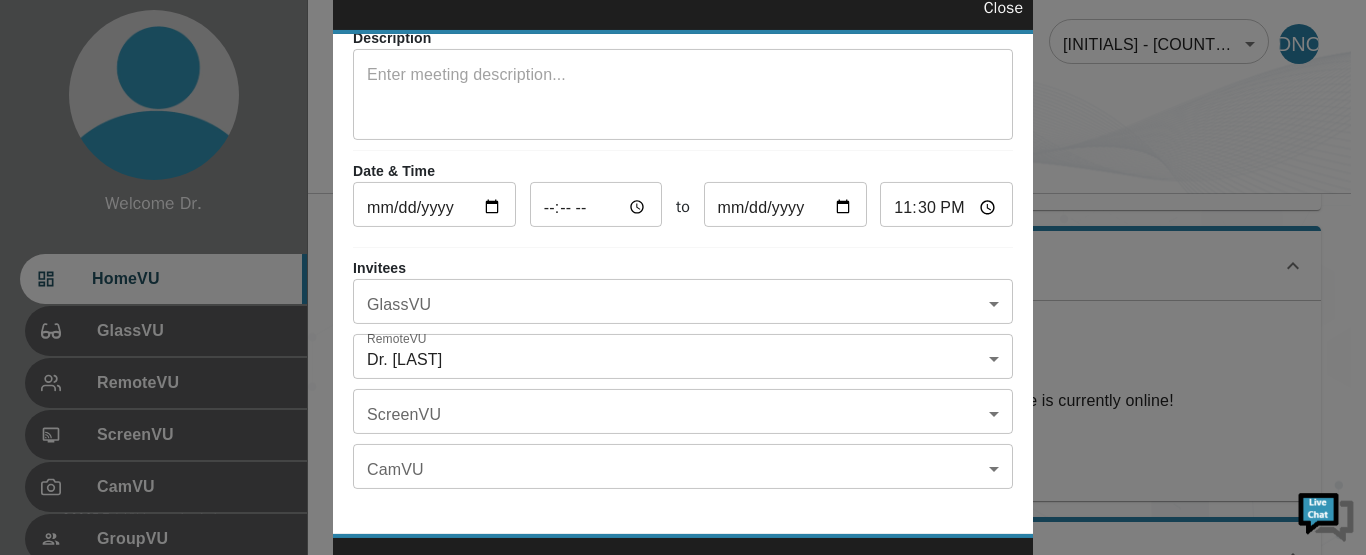 click at bounding box center (683, 277) 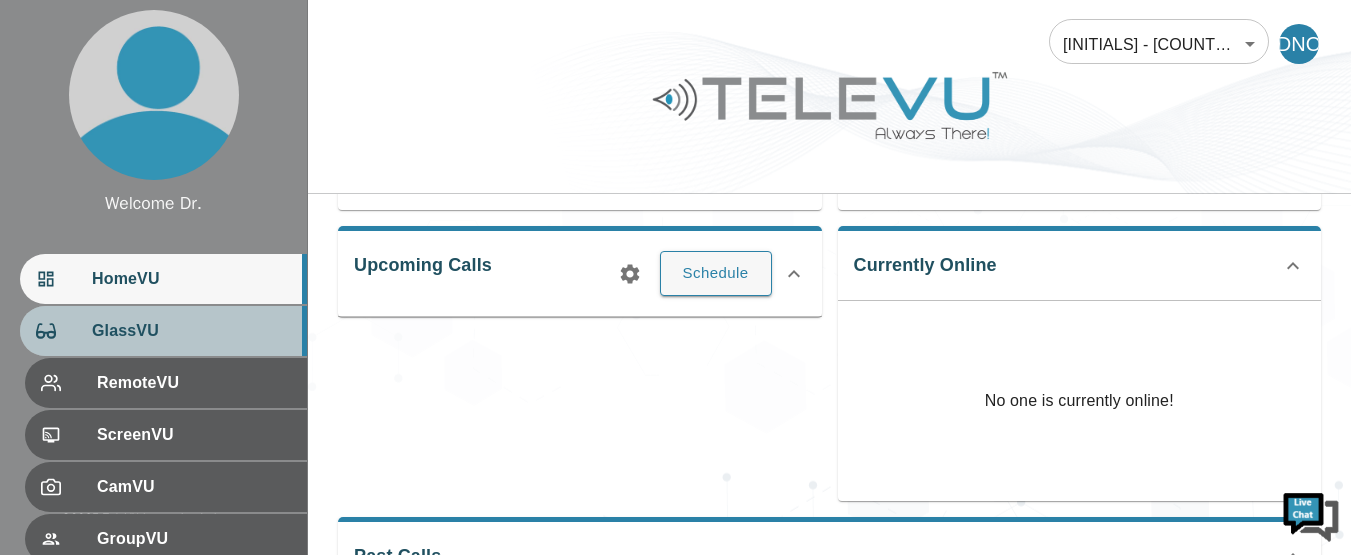 click on "GlassVU" at bounding box center (191, 331) 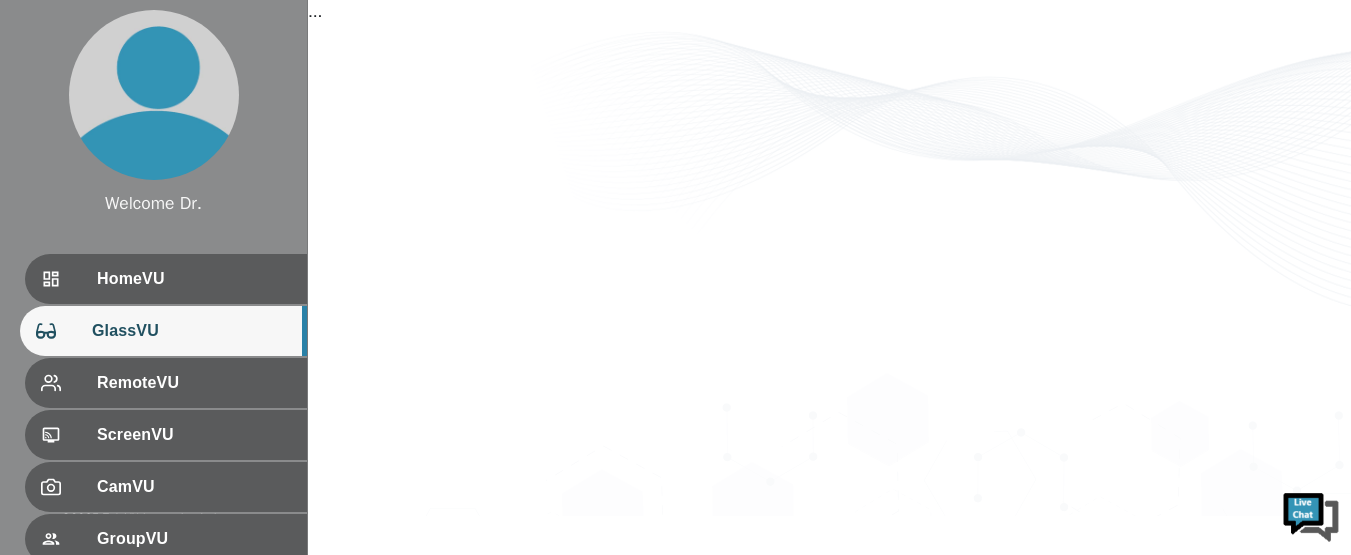 scroll, scrollTop: 0, scrollLeft: 0, axis: both 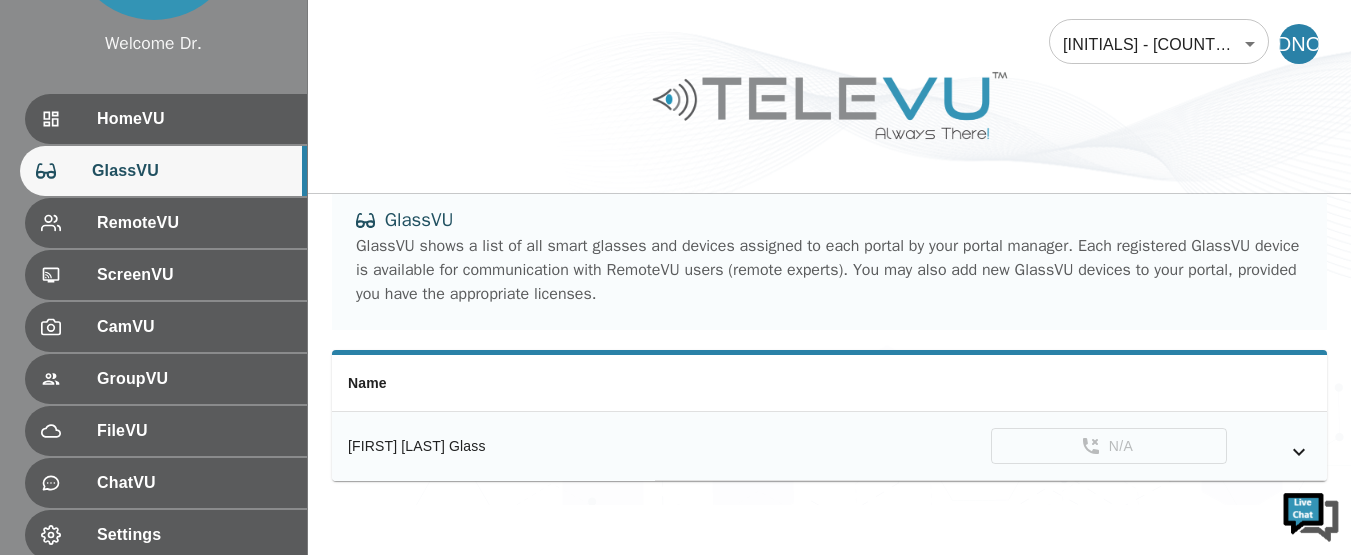 click on "[FIRST] [LAST] Glass" at bounding box center (493, 446) 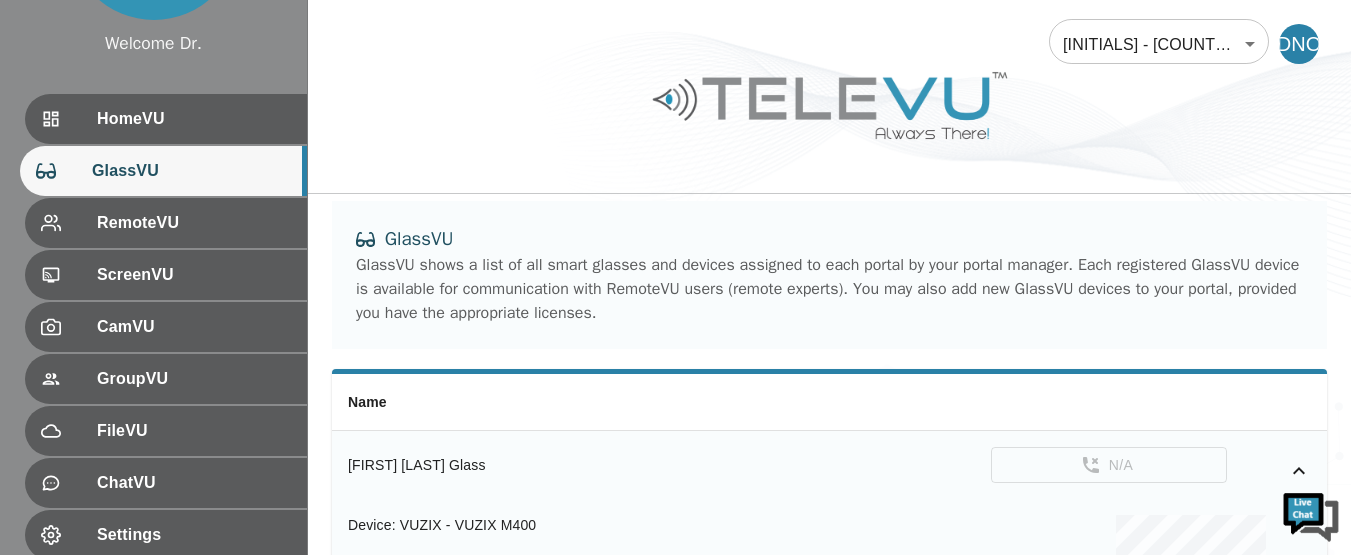scroll, scrollTop: 0, scrollLeft: 0, axis: both 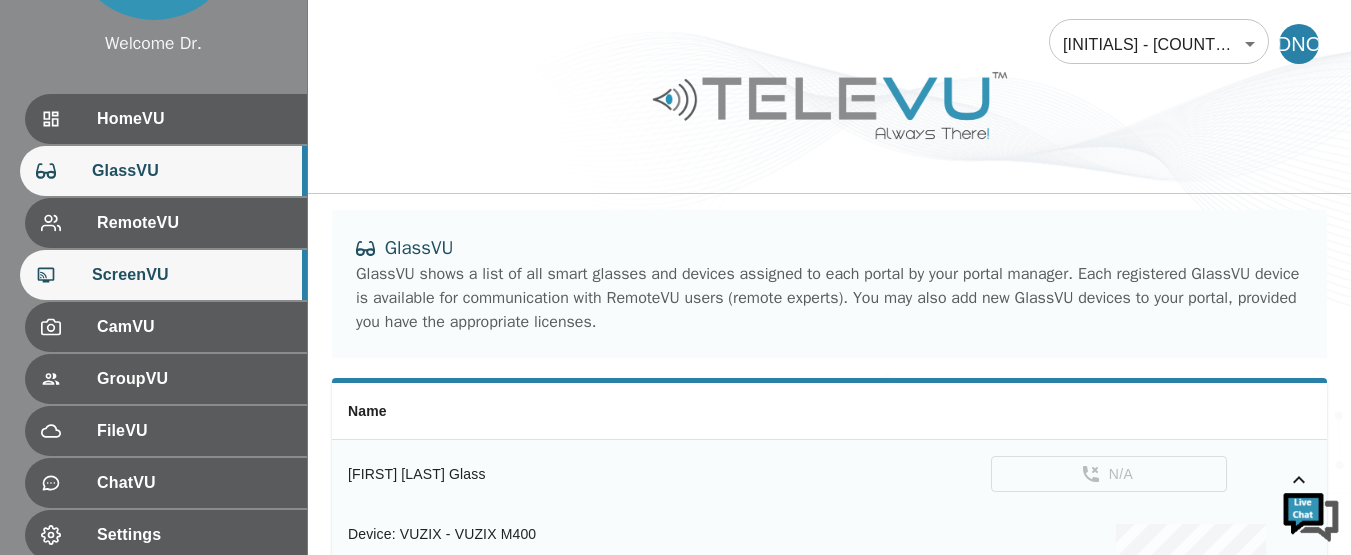 click on "ScreenVU" at bounding box center (191, 275) 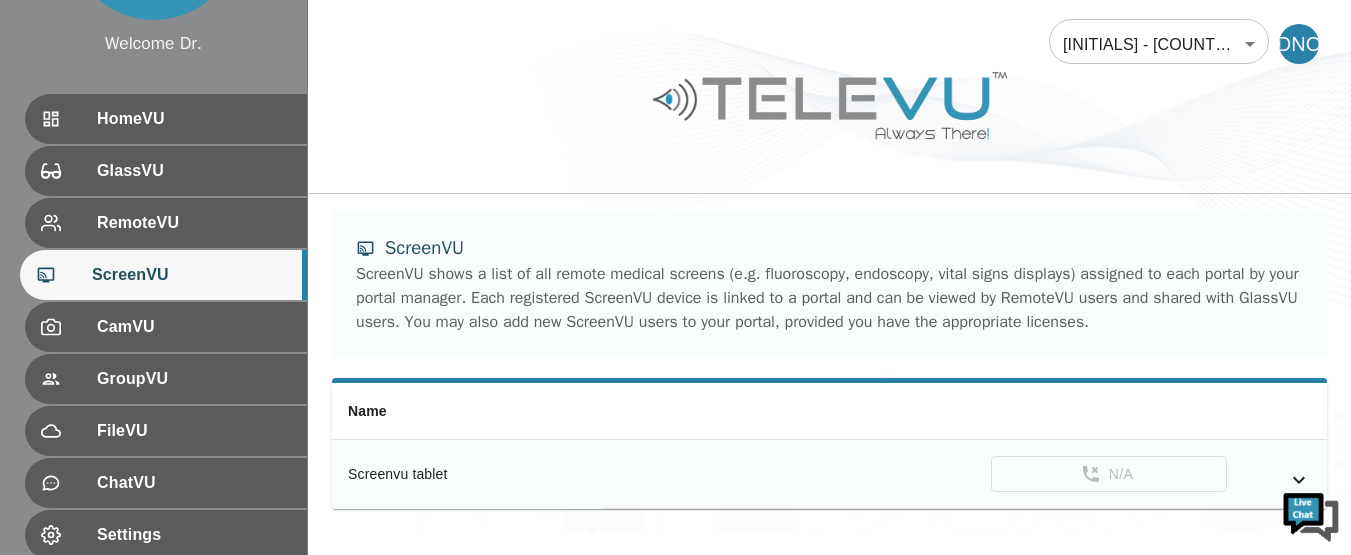 click 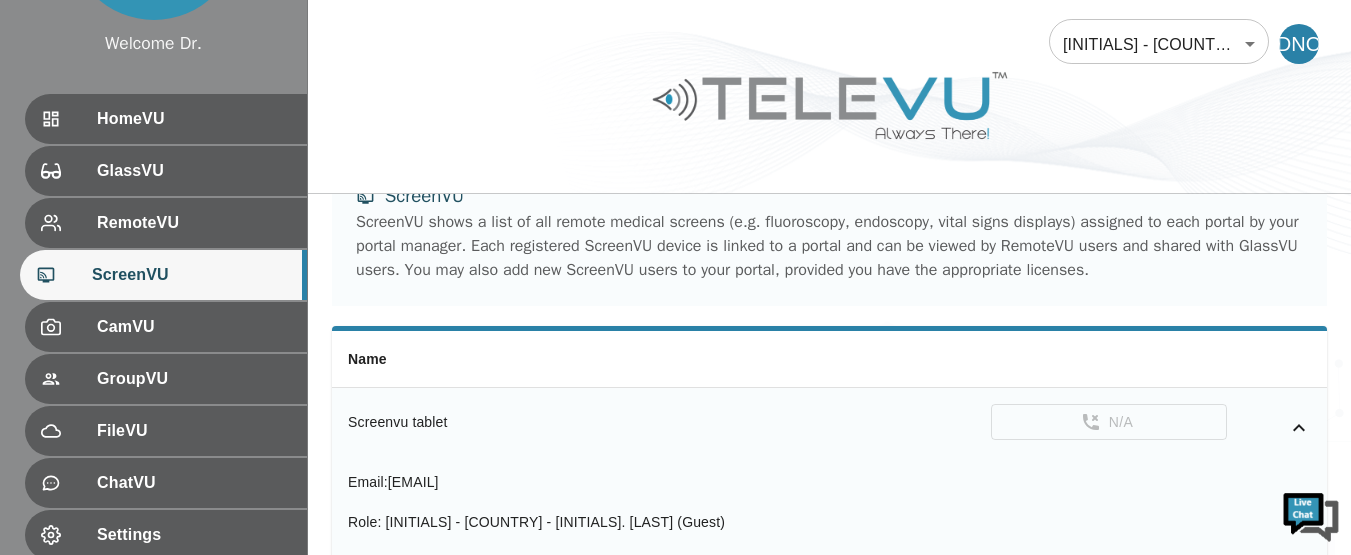 scroll, scrollTop: 0, scrollLeft: 0, axis: both 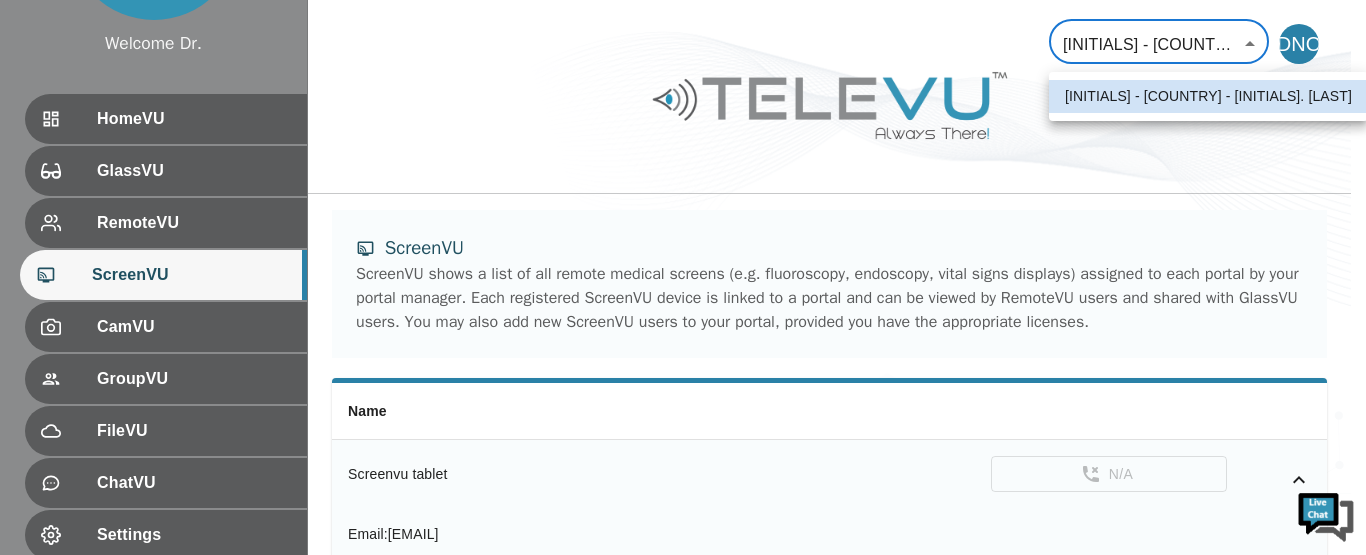 click on "Welcome   Dr. HomeVU GlassVU RemoteVU ScreenVU CamVU GroupVU FileVU ChatVU Settings Logout Refresh ©  [YEAR]   TeleVU Innovation Ltd. All Rights Reserved [INITIALS] - [COUNTRY] - [INITIALS]. [LAST] [NUMBER] ​ [INITIALS] ScreenVU ScreenVU shows a list of all remote medical screens (e.g. fluoroscopy, endoscopy, vital signs displays) assigned to each portal by your portal manager. Each registered ScreenVU device is linked to a portal and can be viewed by RemoteVU users and shared with GlassVU users. You may also add new ScreenVU users to your portal, provided you have the appropriate licenses. Name Screenvu tablet   N/A Email :  [EMAIL] Role :   [INITIALS] - [COUNTRY] - [INITIALS]. [LAST] (Guest) [INITIALS] - [COUNTRY] - [INITIALS]. [LAST]" at bounding box center (683, 322) 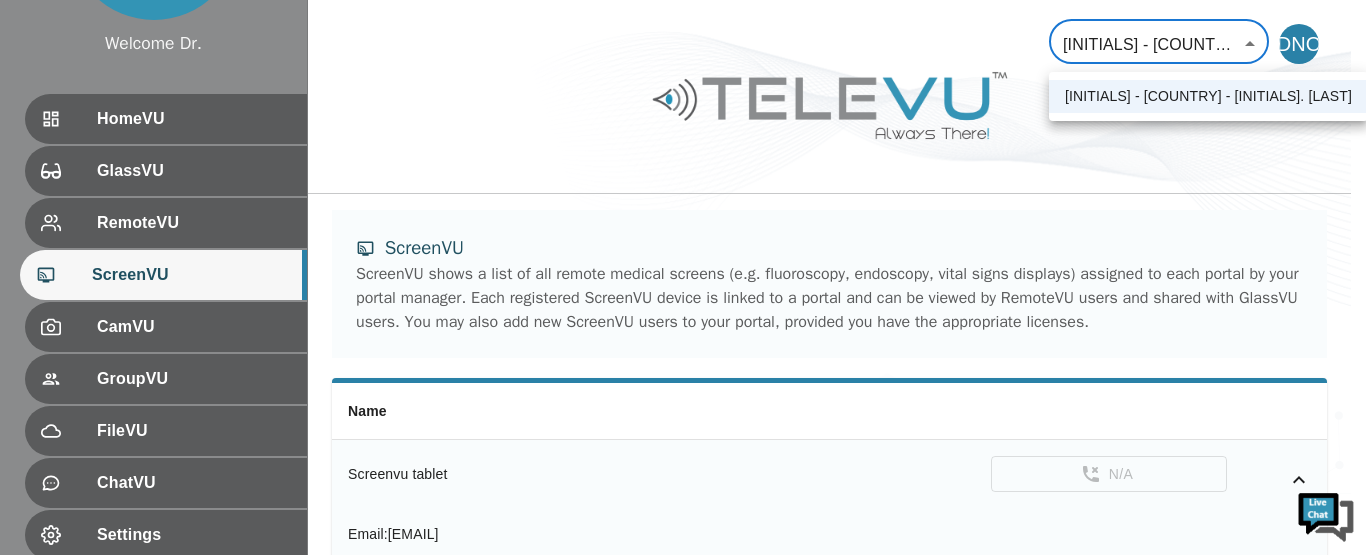 click at bounding box center (683, 277) 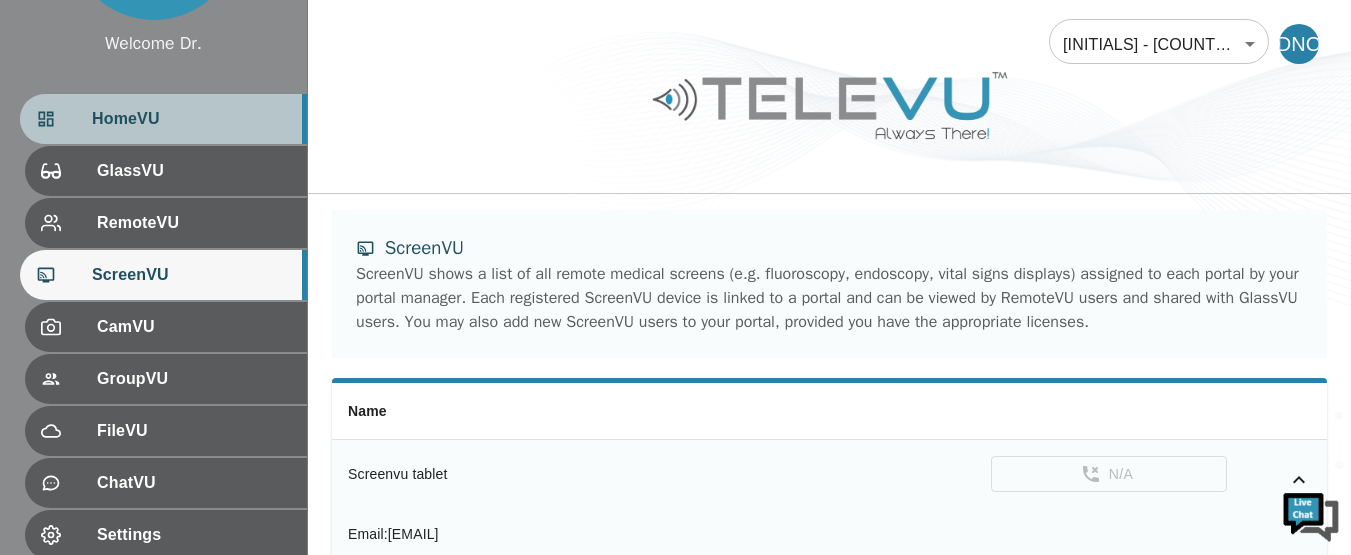 click on "HomeVU" at bounding box center (191, 119) 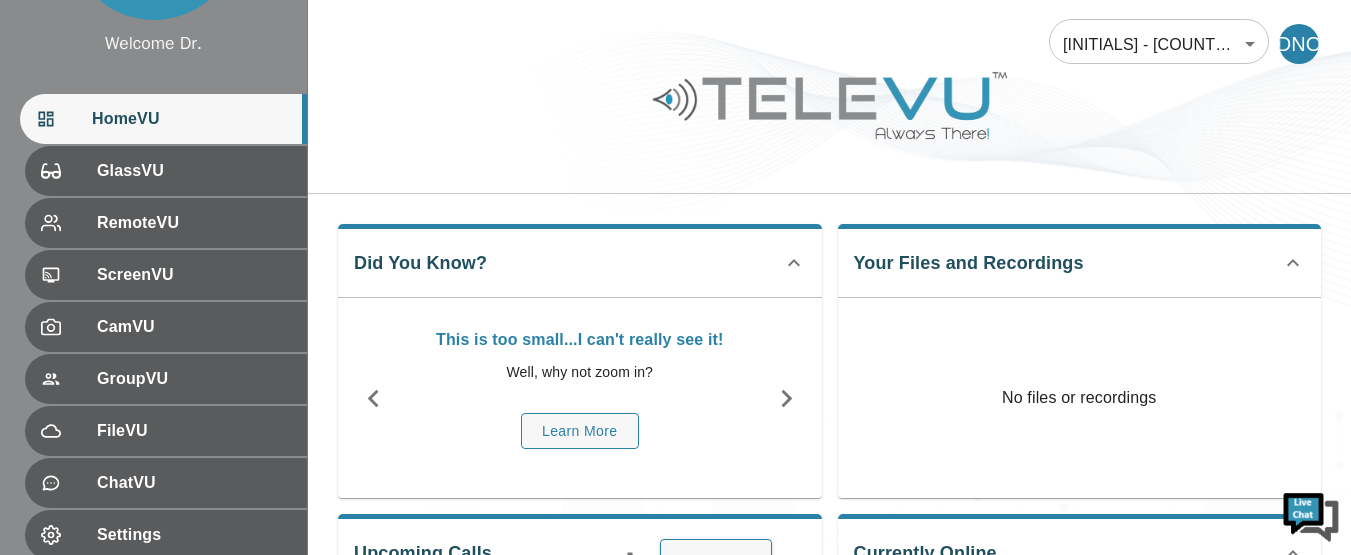 scroll, scrollTop: 485, scrollLeft: 0, axis: vertical 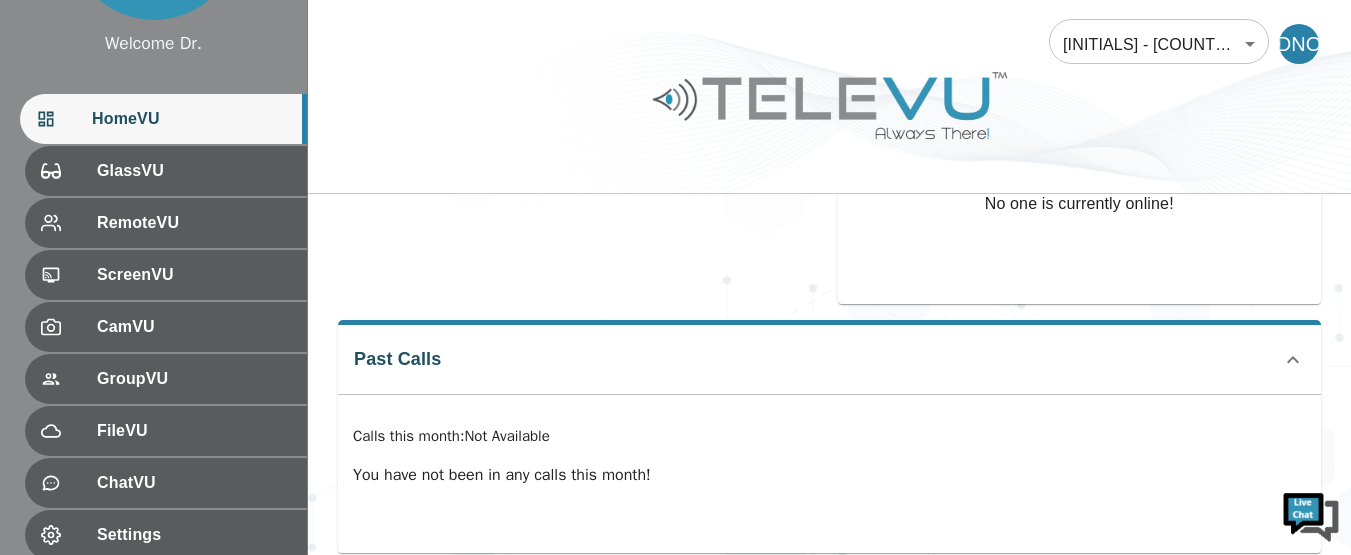 click on "No one is currently online!" at bounding box center [1080, 204] 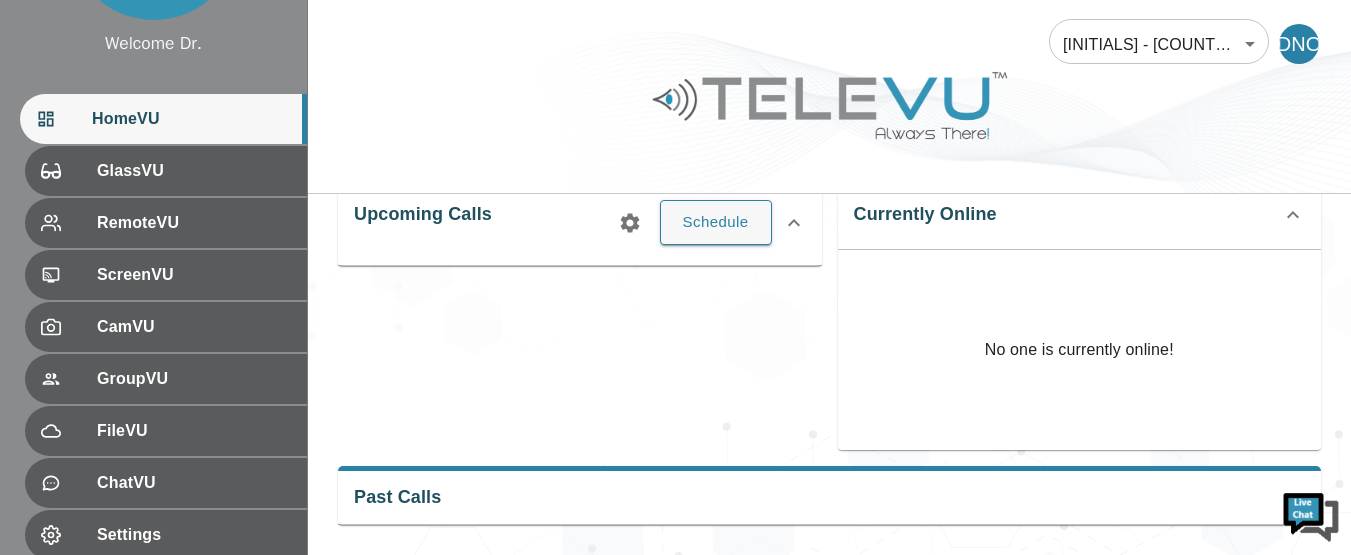 scroll, scrollTop: 339, scrollLeft: 0, axis: vertical 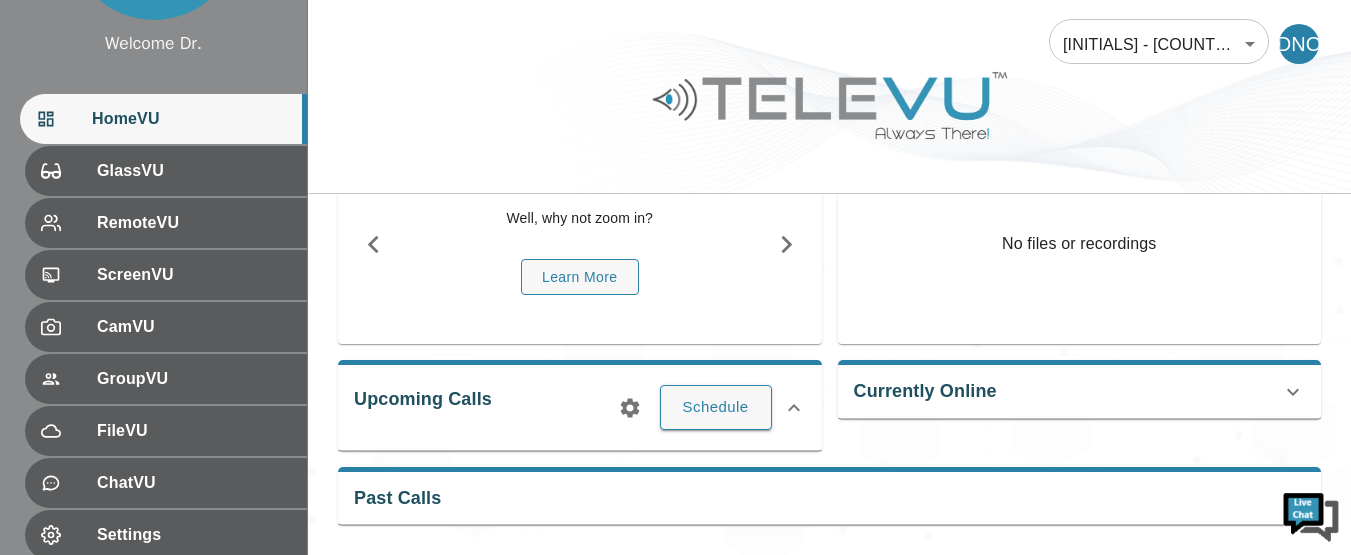 click 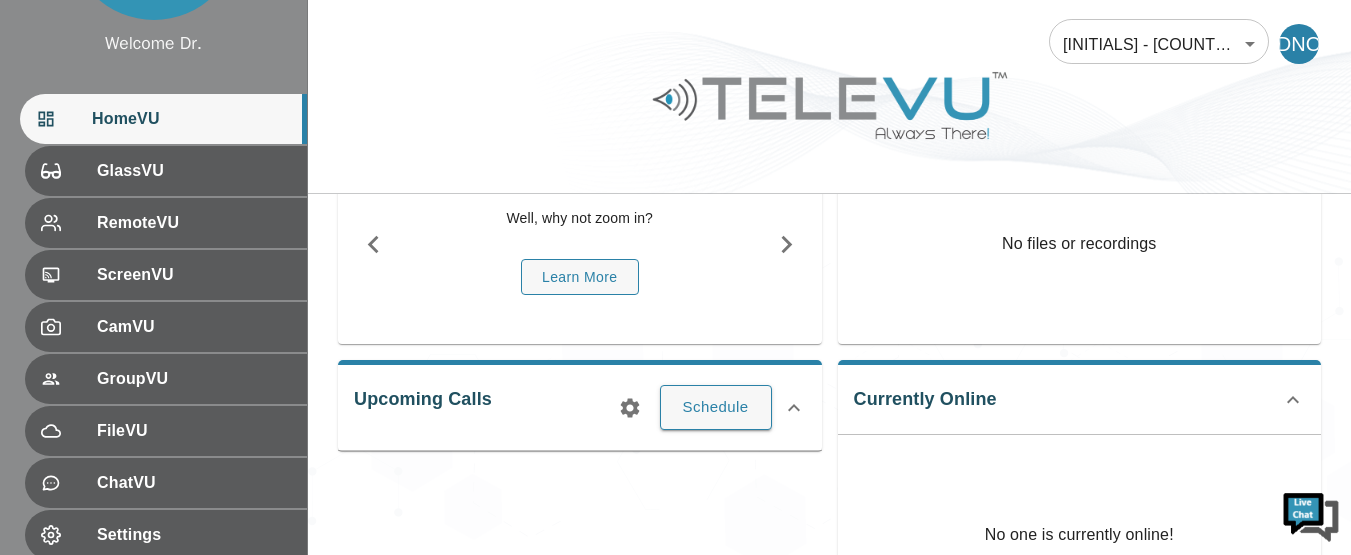 scroll, scrollTop: 339, scrollLeft: 0, axis: vertical 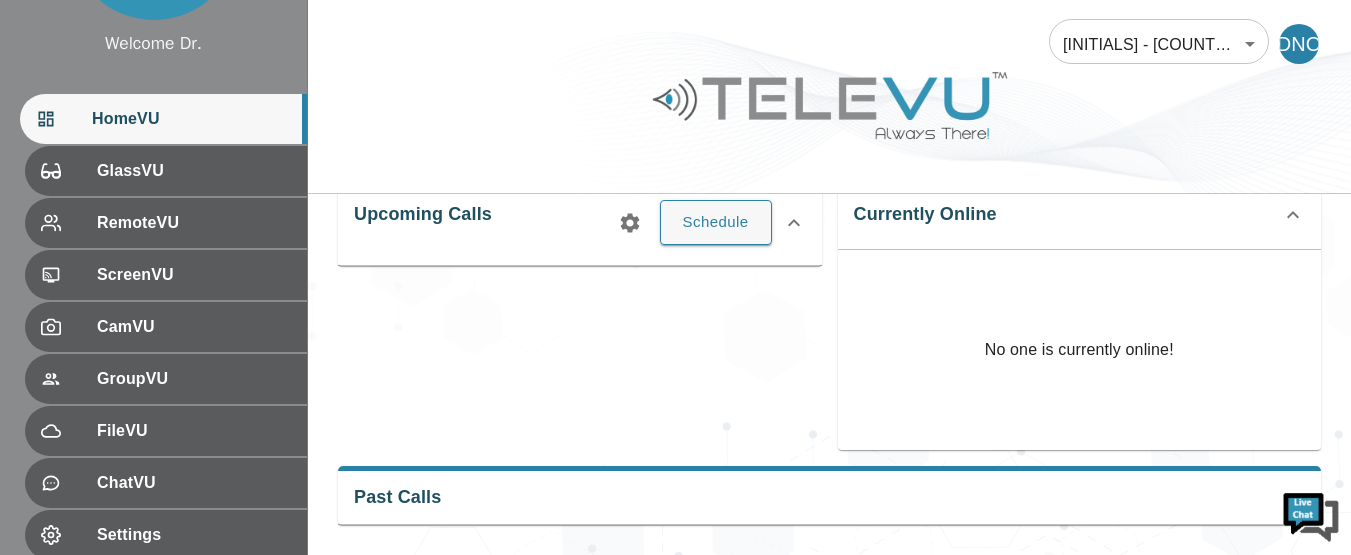 click 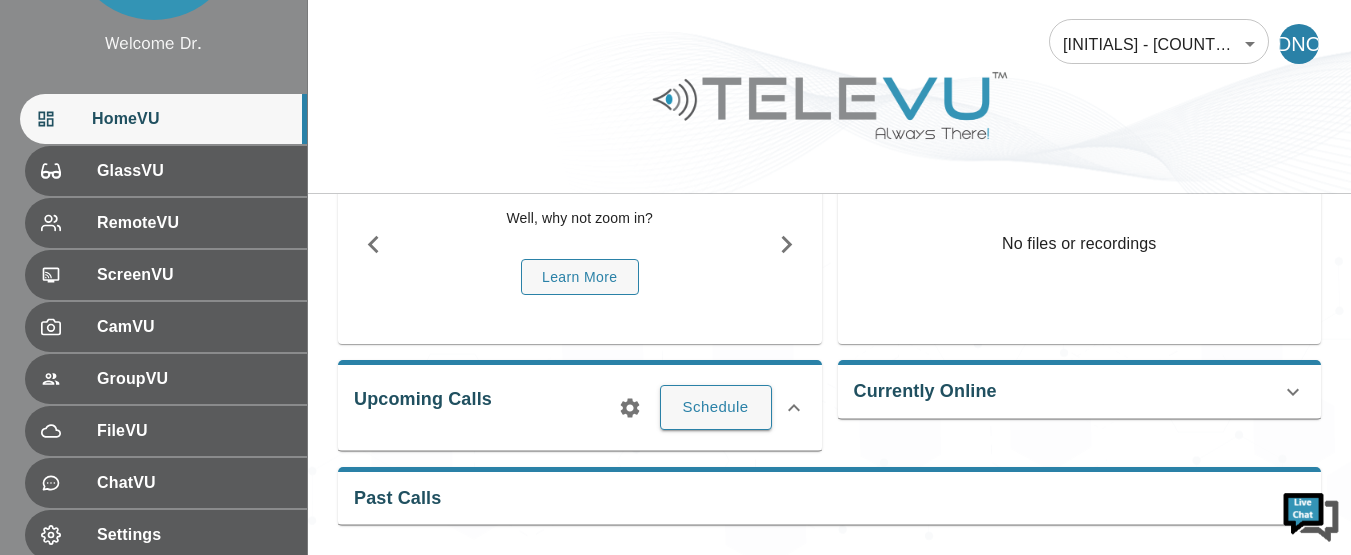 scroll, scrollTop: 154, scrollLeft: 0, axis: vertical 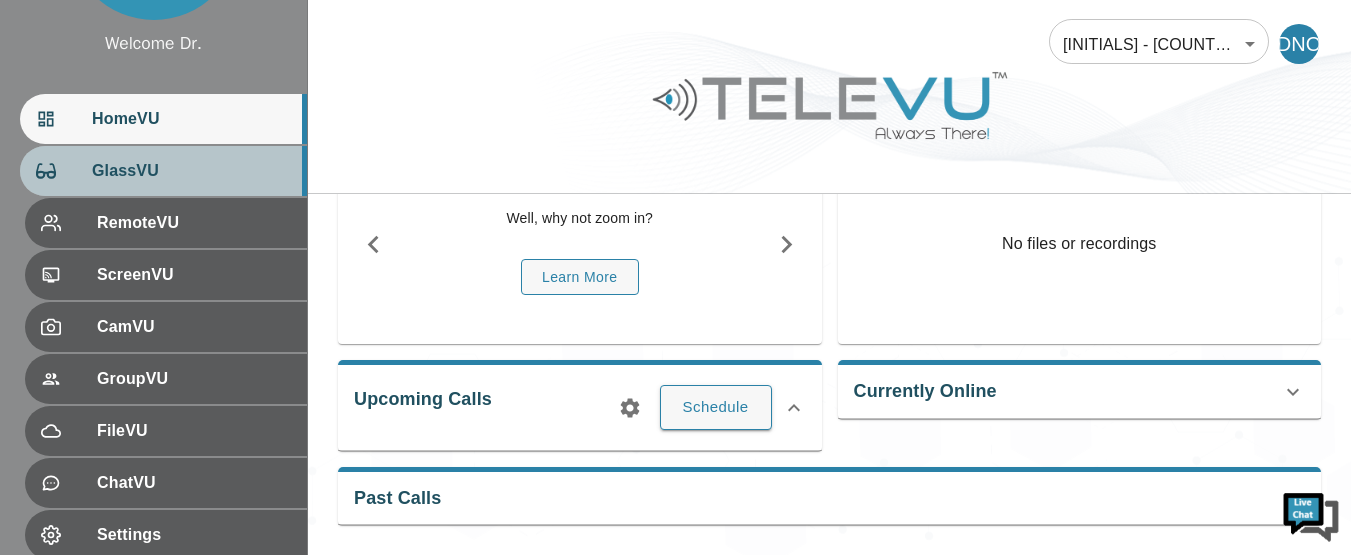 click on "GlassVU" at bounding box center (191, 171) 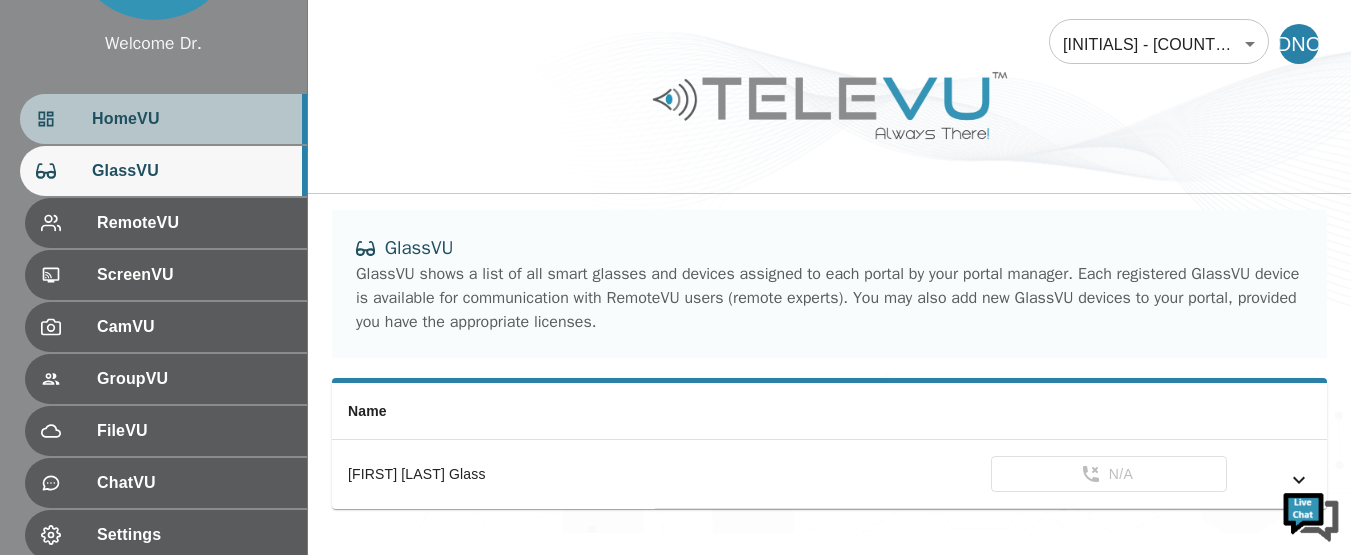 click on "HomeVU" at bounding box center (191, 119) 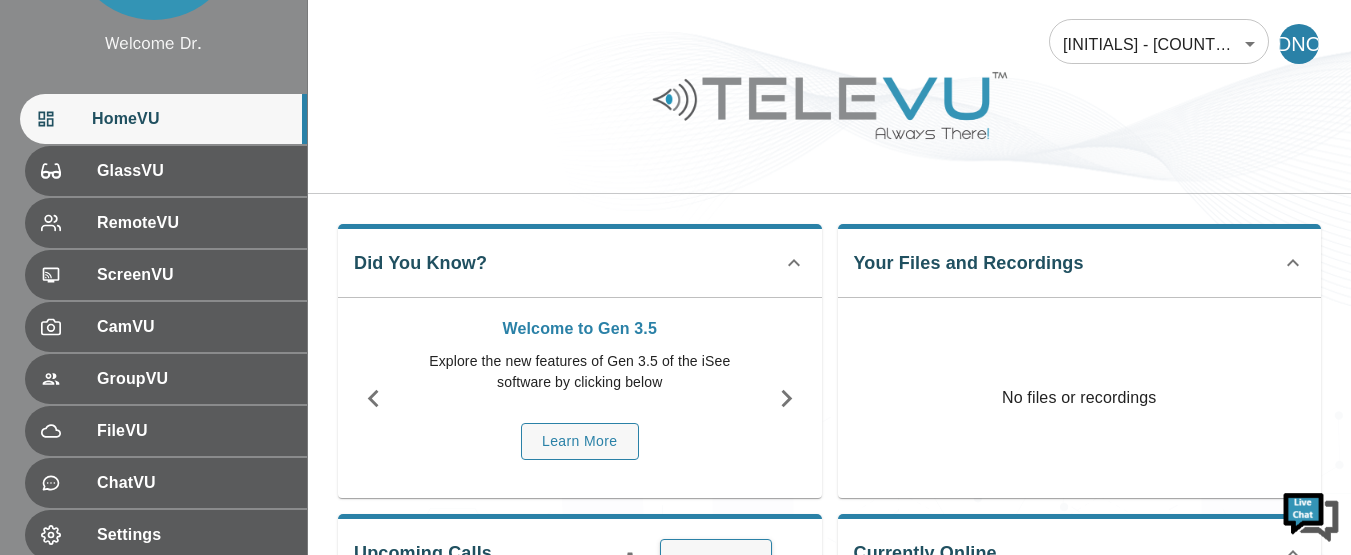 scroll, scrollTop: 485, scrollLeft: 0, axis: vertical 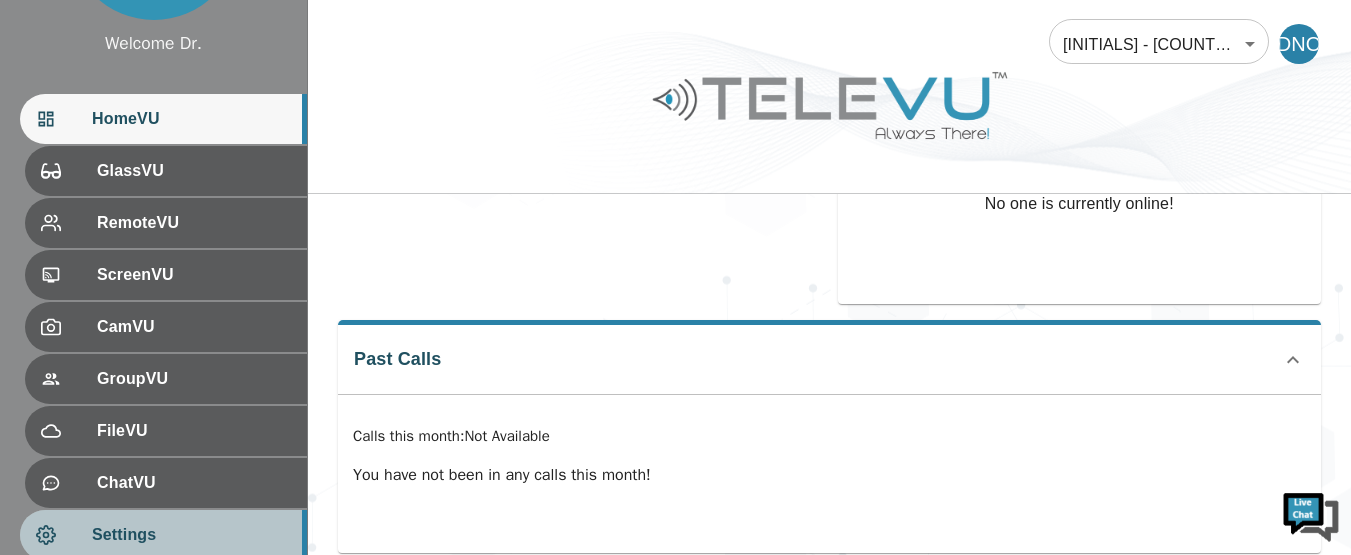 click on "Settings" at bounding box center (191, 535) 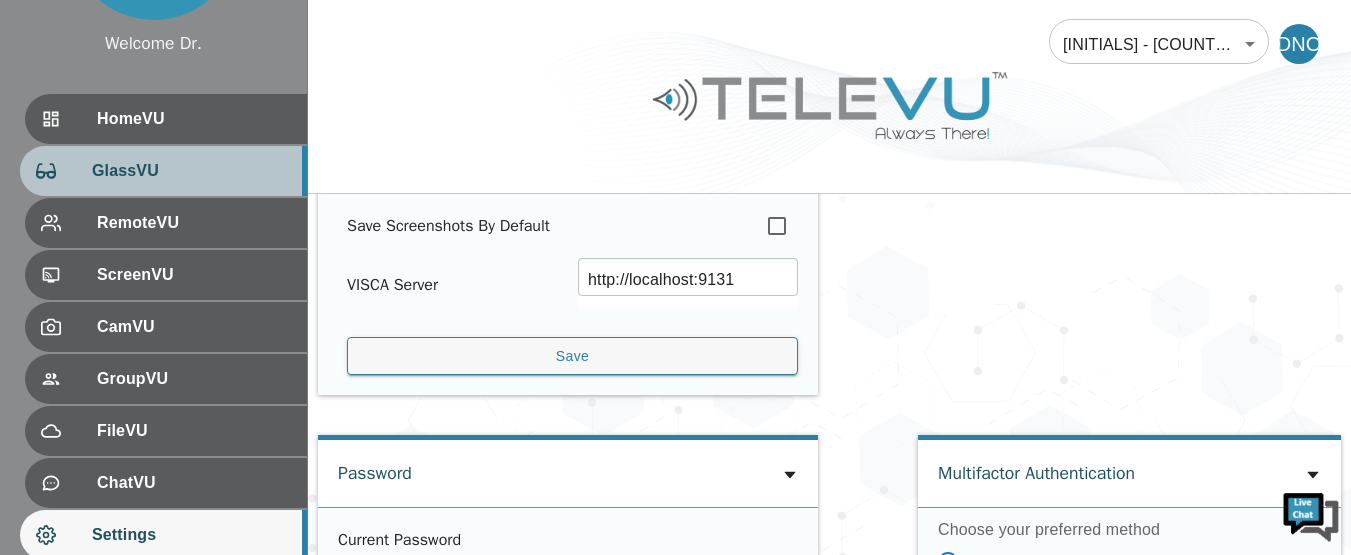 click on "GlassVU" at bounding box center [191, 171] 